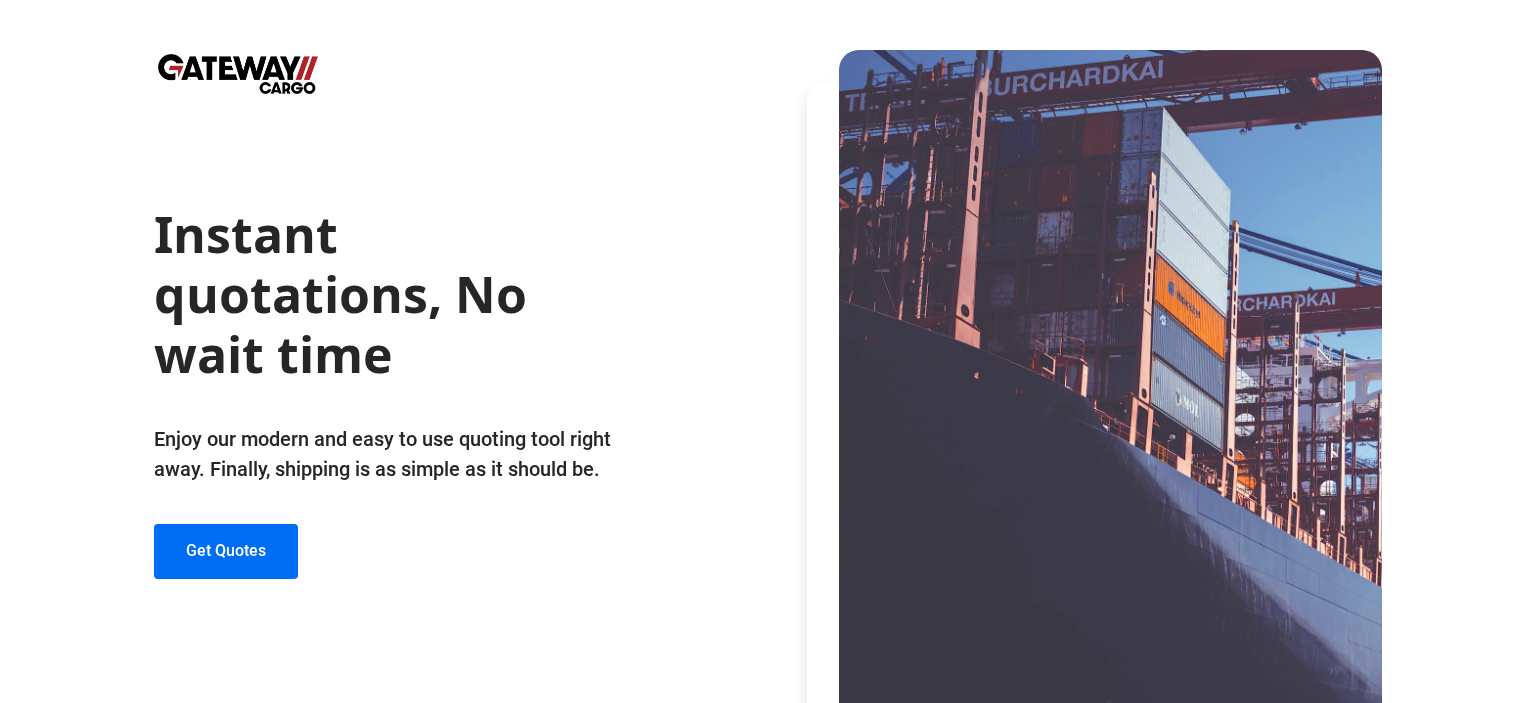 scroll, scrollTop: 0, scrollLeft: 0, axis: both 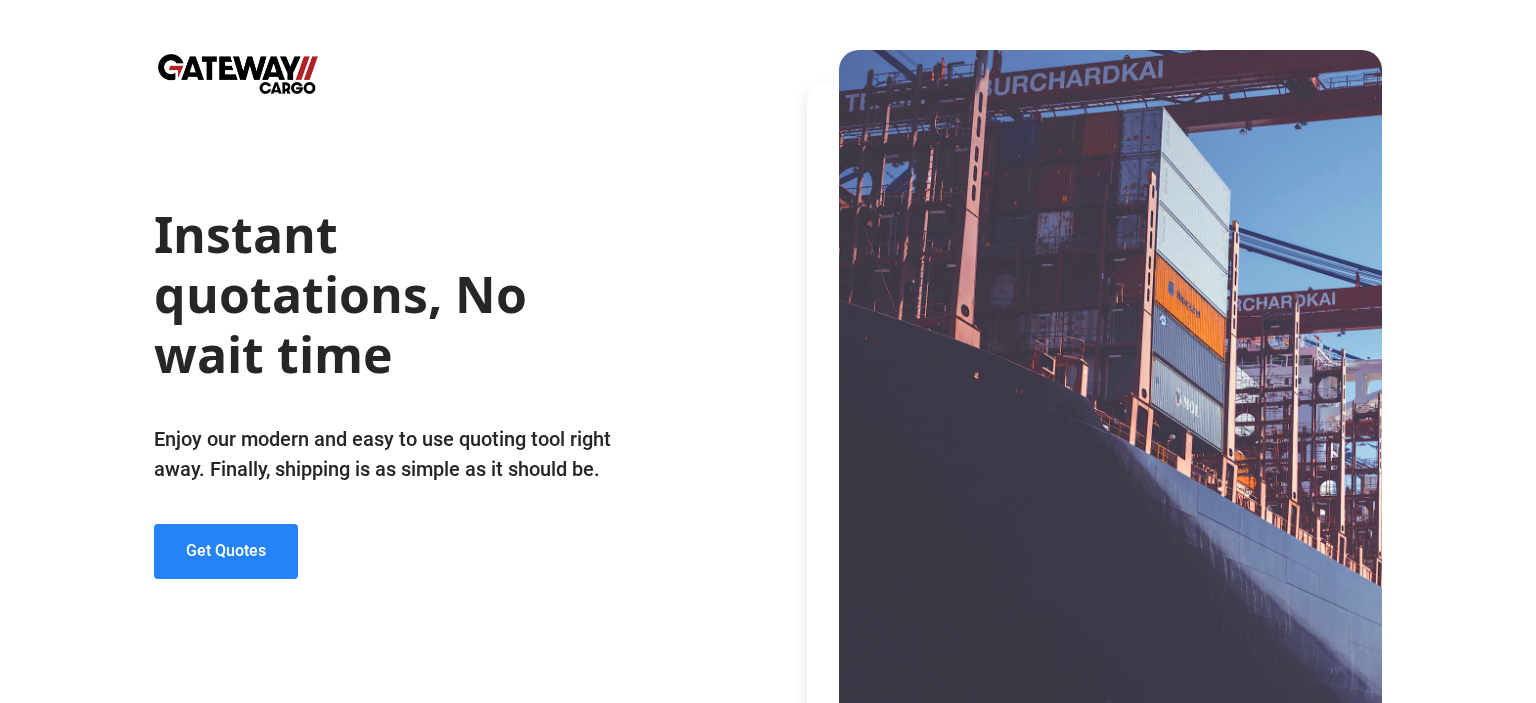 click on "Get Quotes" 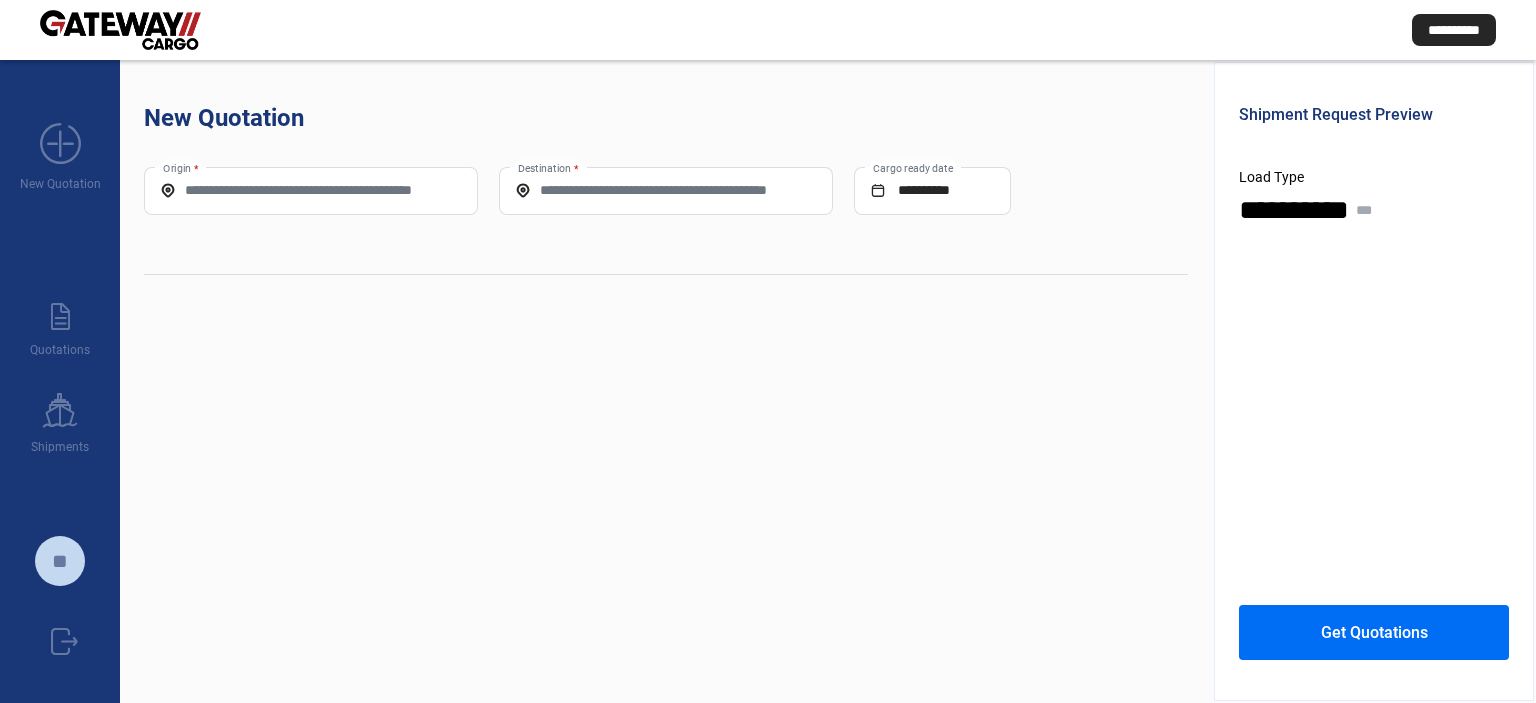 click on "Origin *" at bounding box center (311, 190) 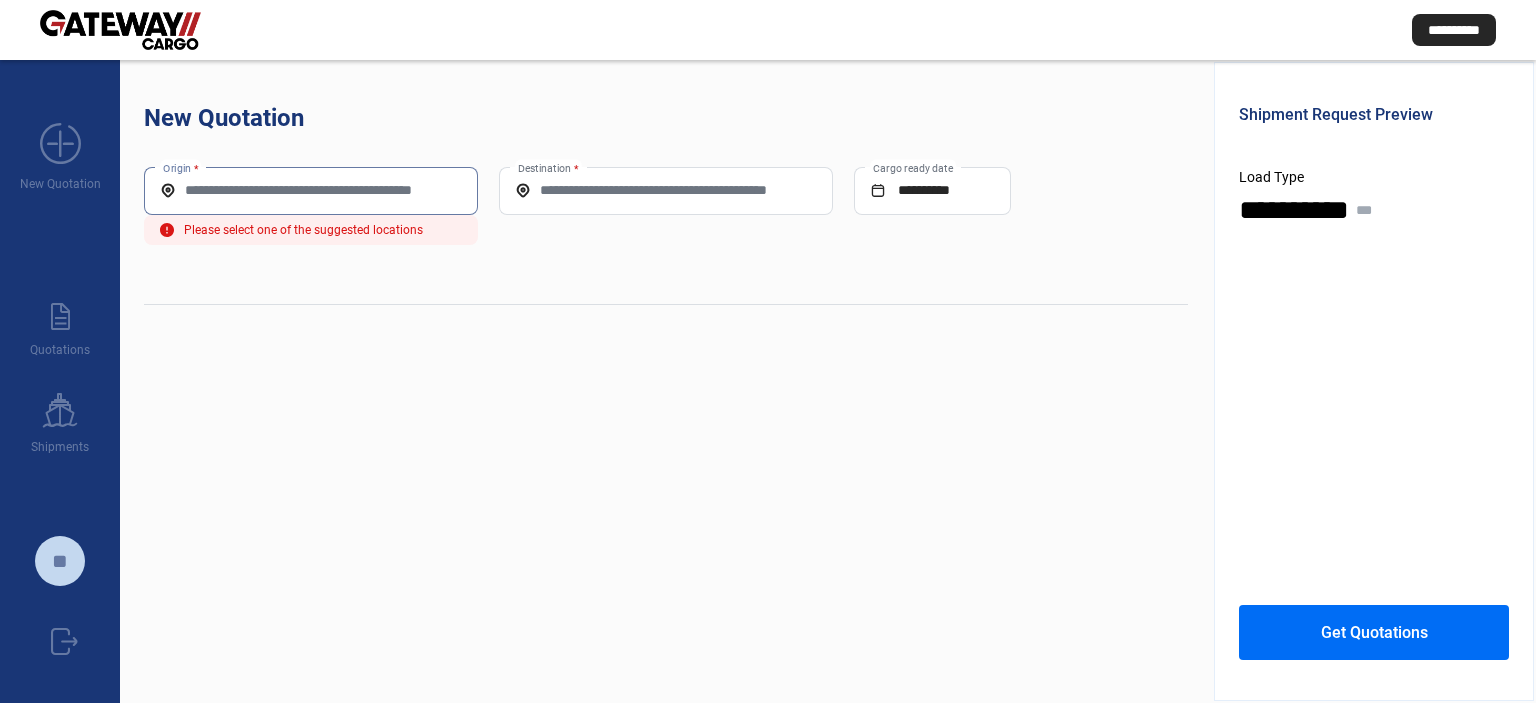 paste on "**********" 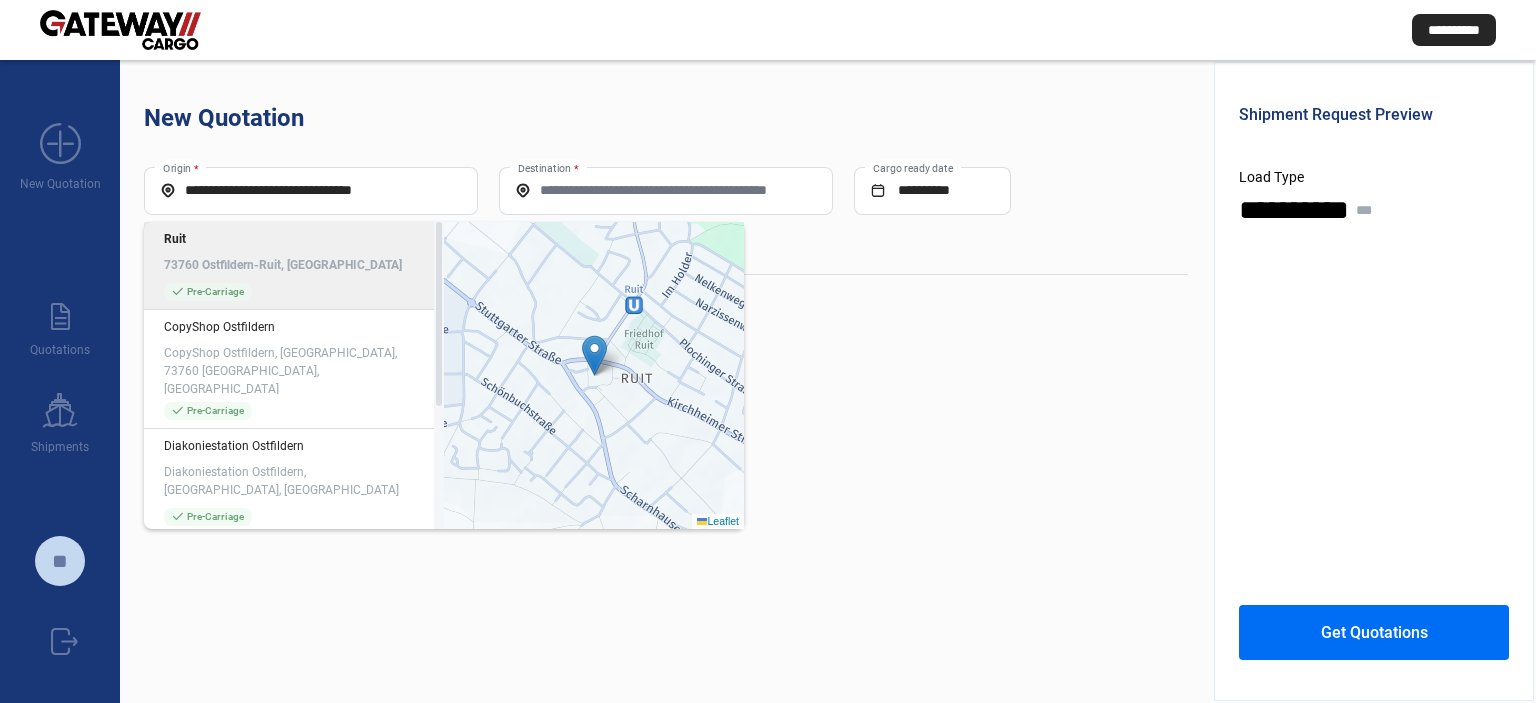 click on "Ruit 73760 Ostfildern-Ruit, [GEOGRAPHIC_DATA] check_mark  Pre-Carriage" 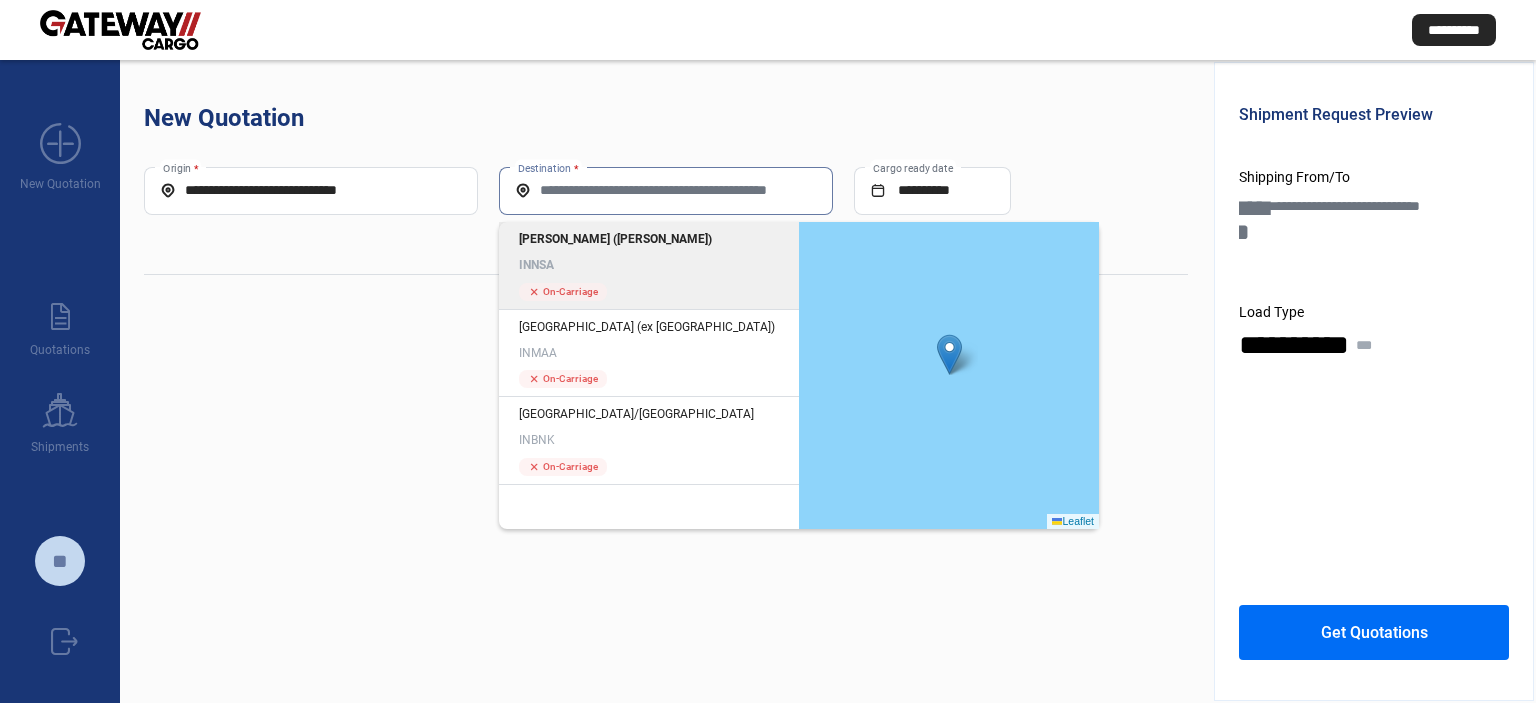 click on "Destination *" at bounding box center (666, 190) 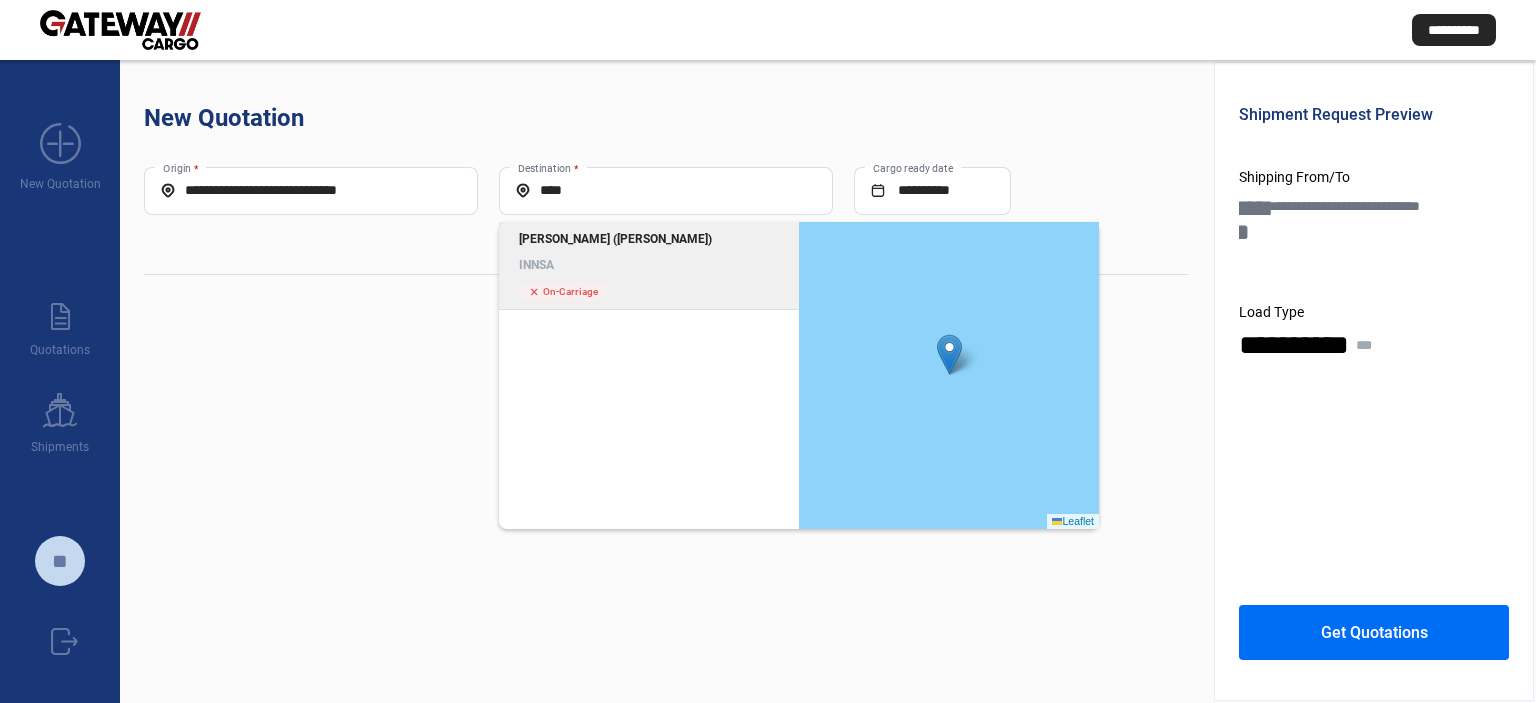click on "INNSA" 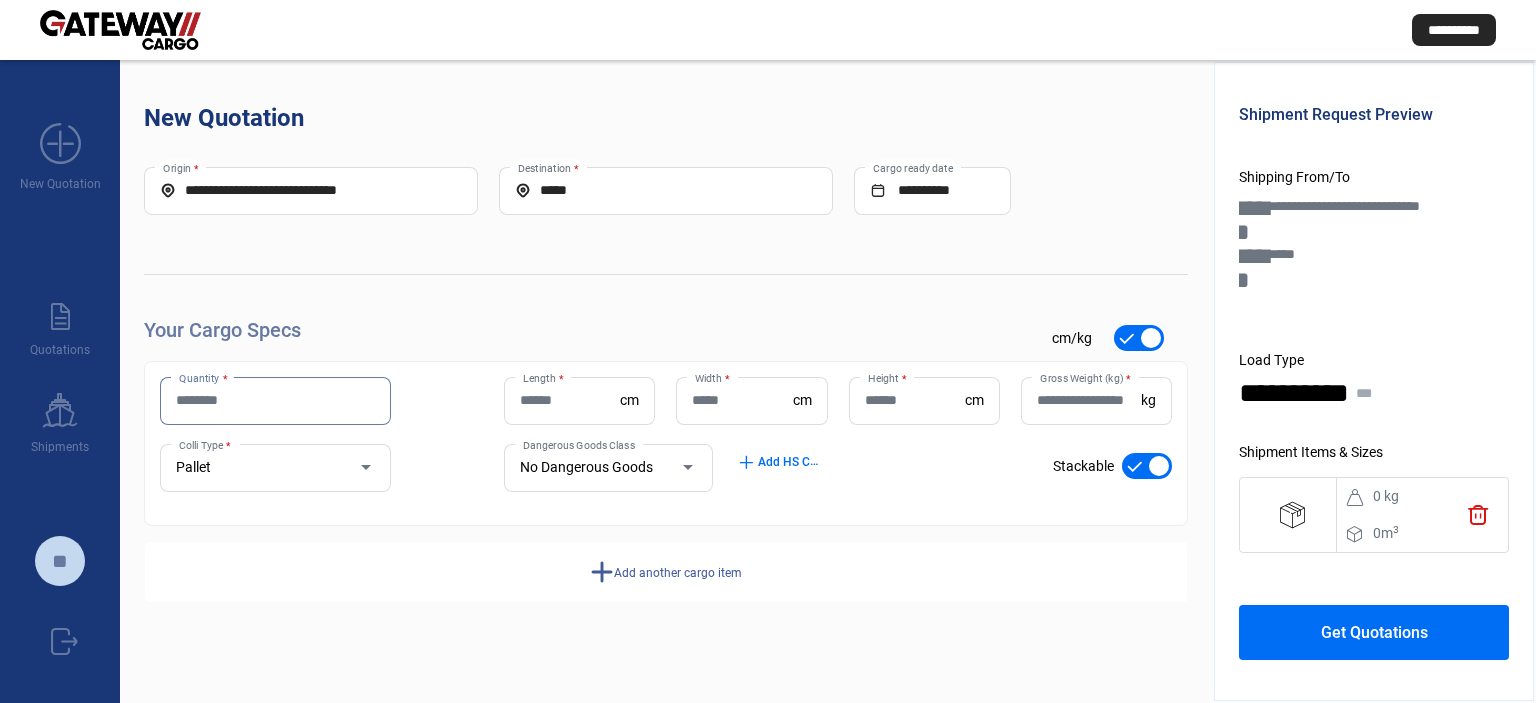 click on "Quantity *" at bounding box center (275, 400) 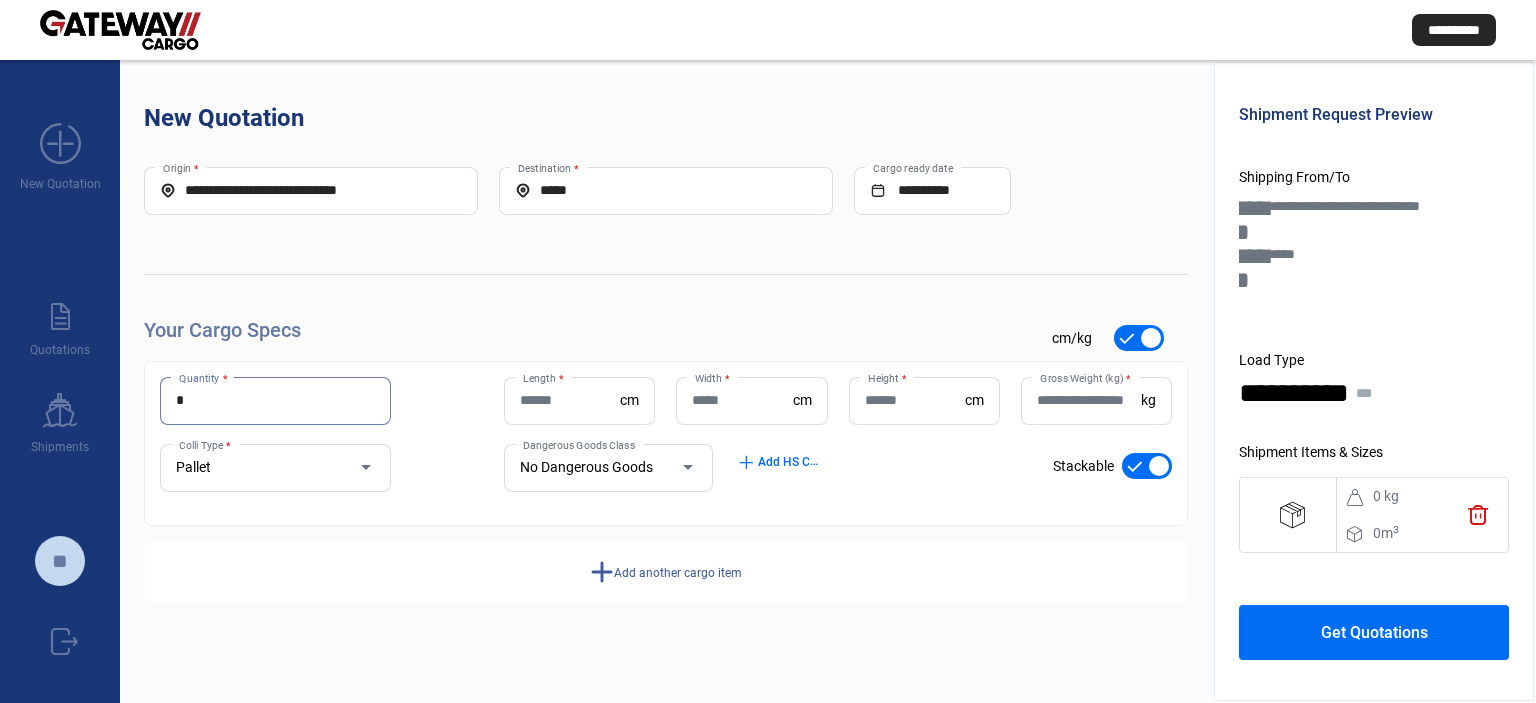 type on "*" 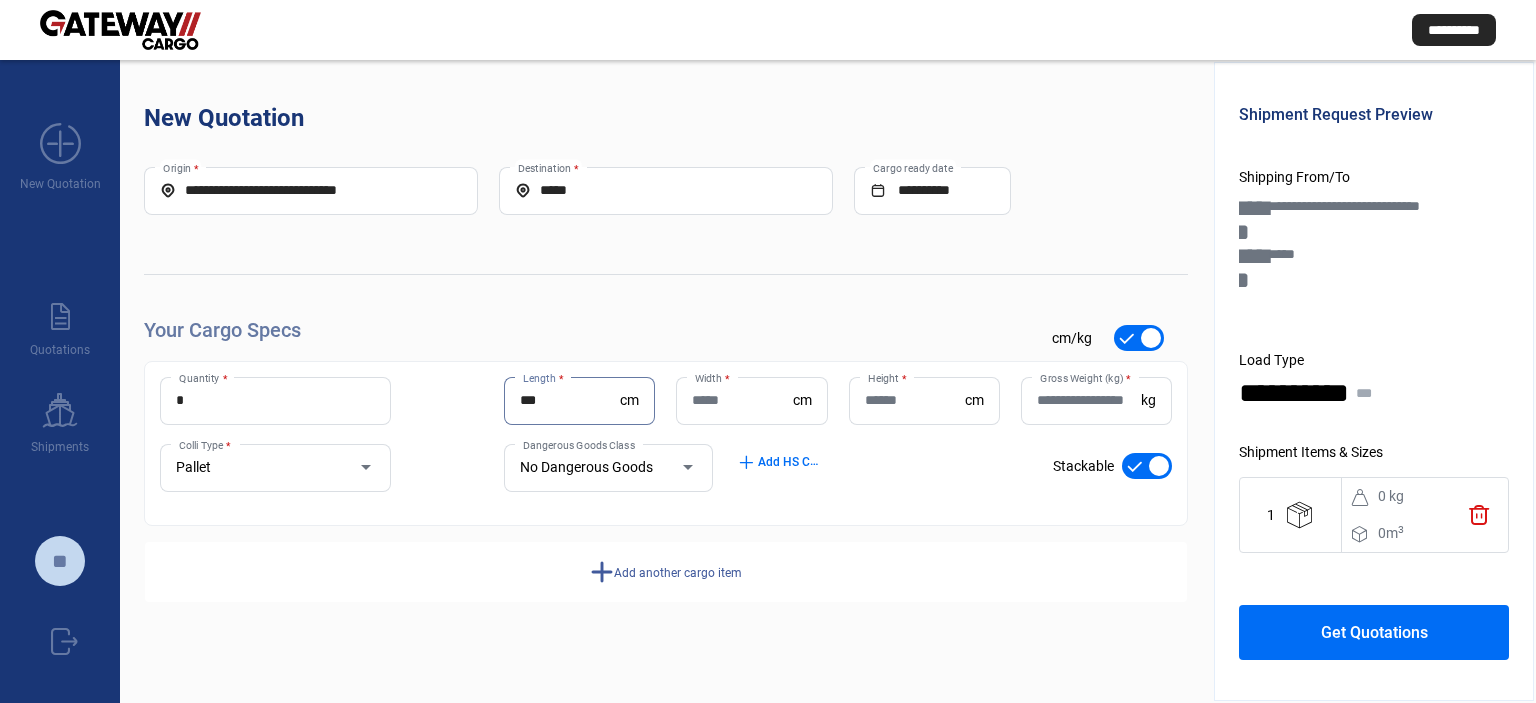 type on "***" 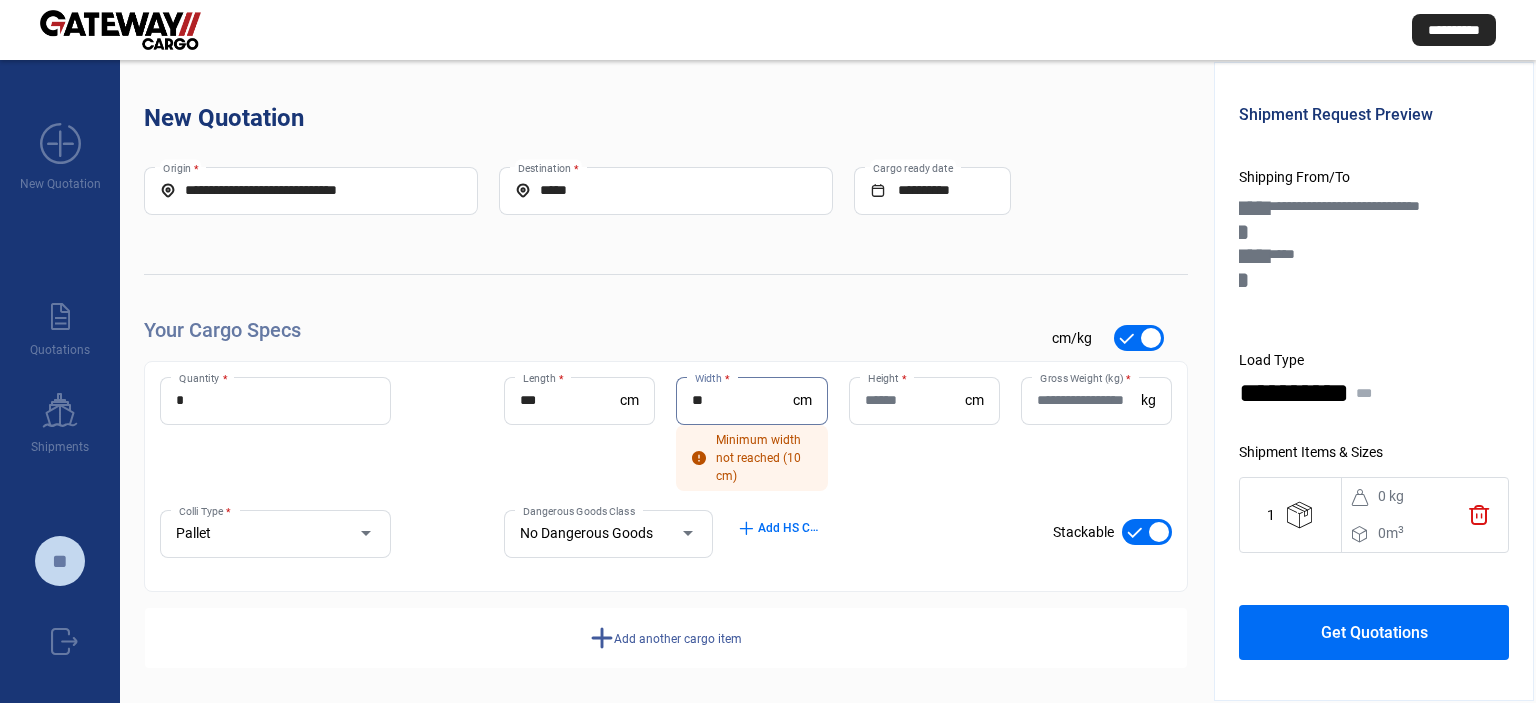 type on "**" 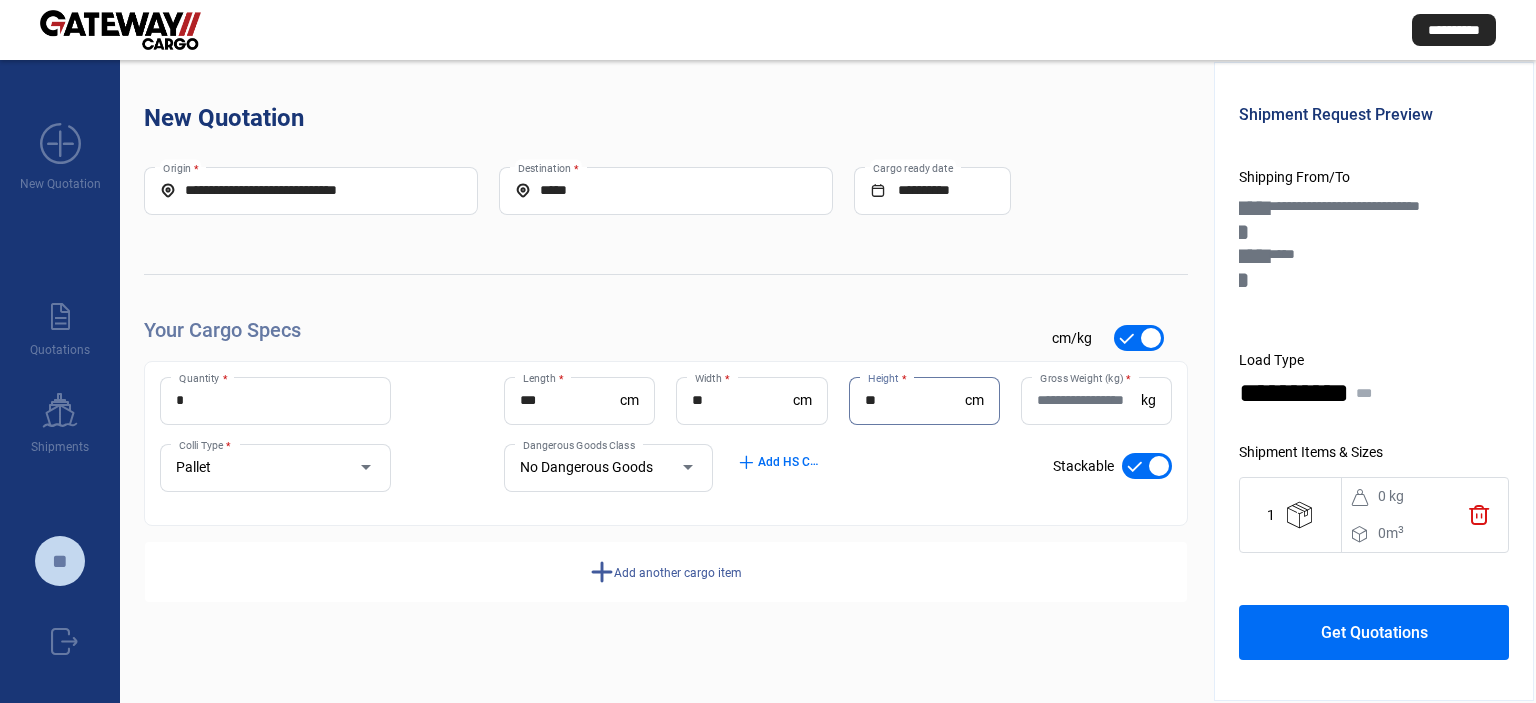 type on "**" 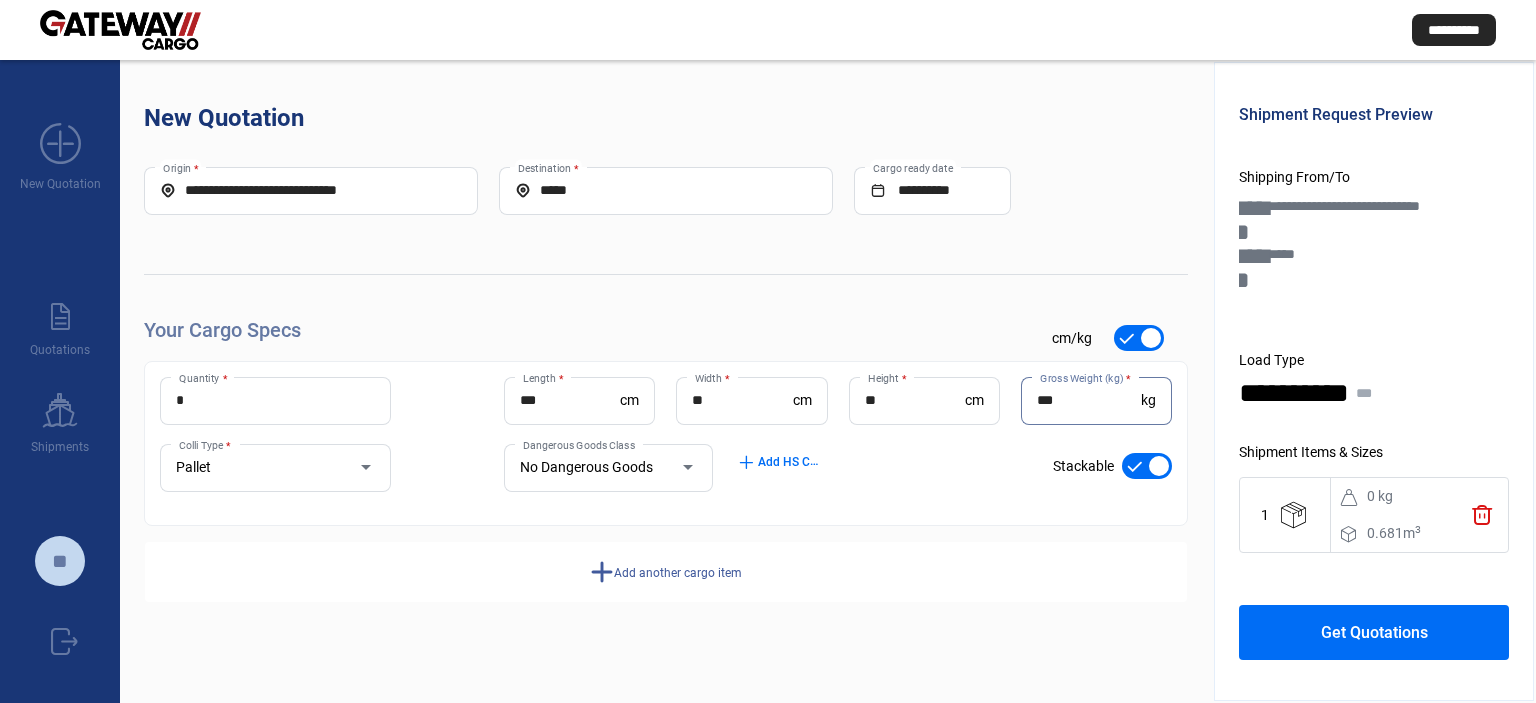type on "***" 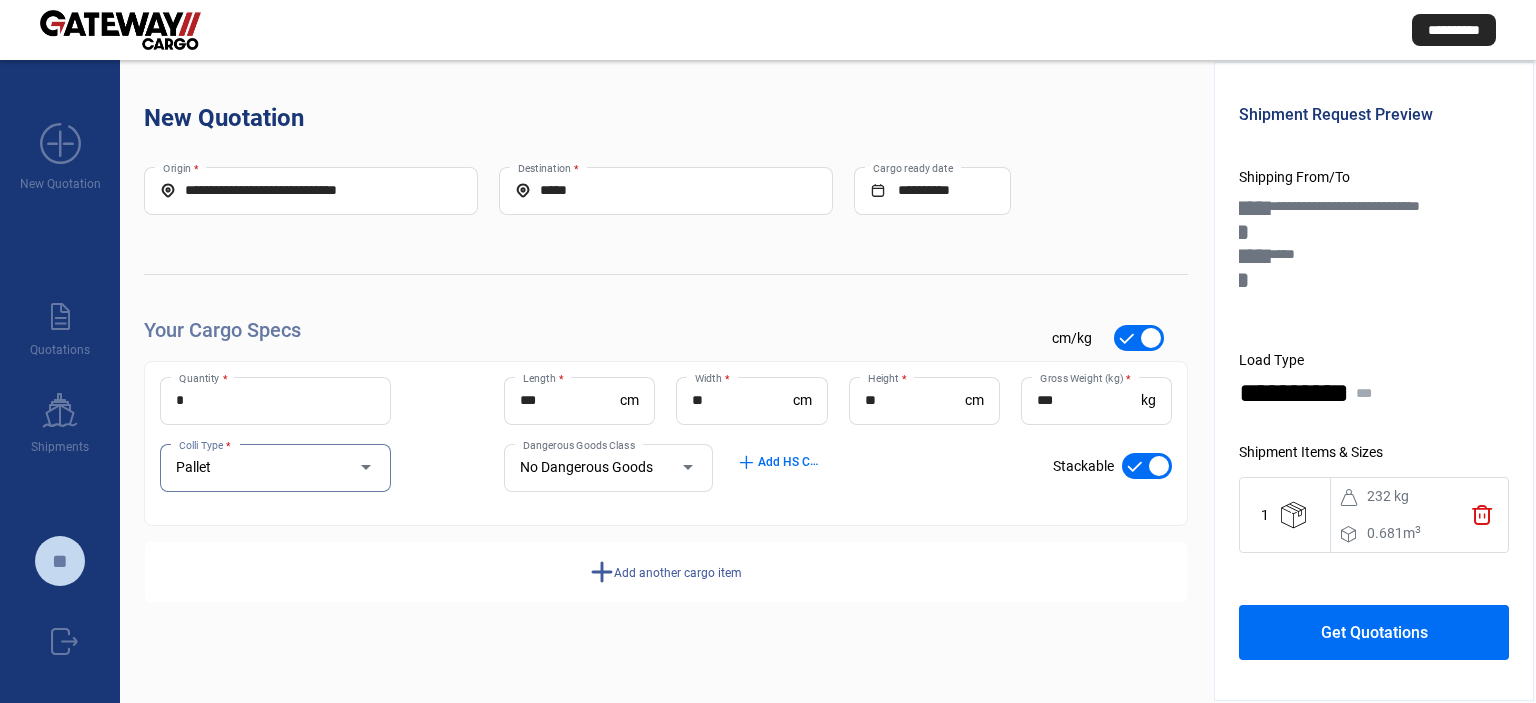 scroll, scrollTop: 112, scrollLeft: 0, axis: vertical 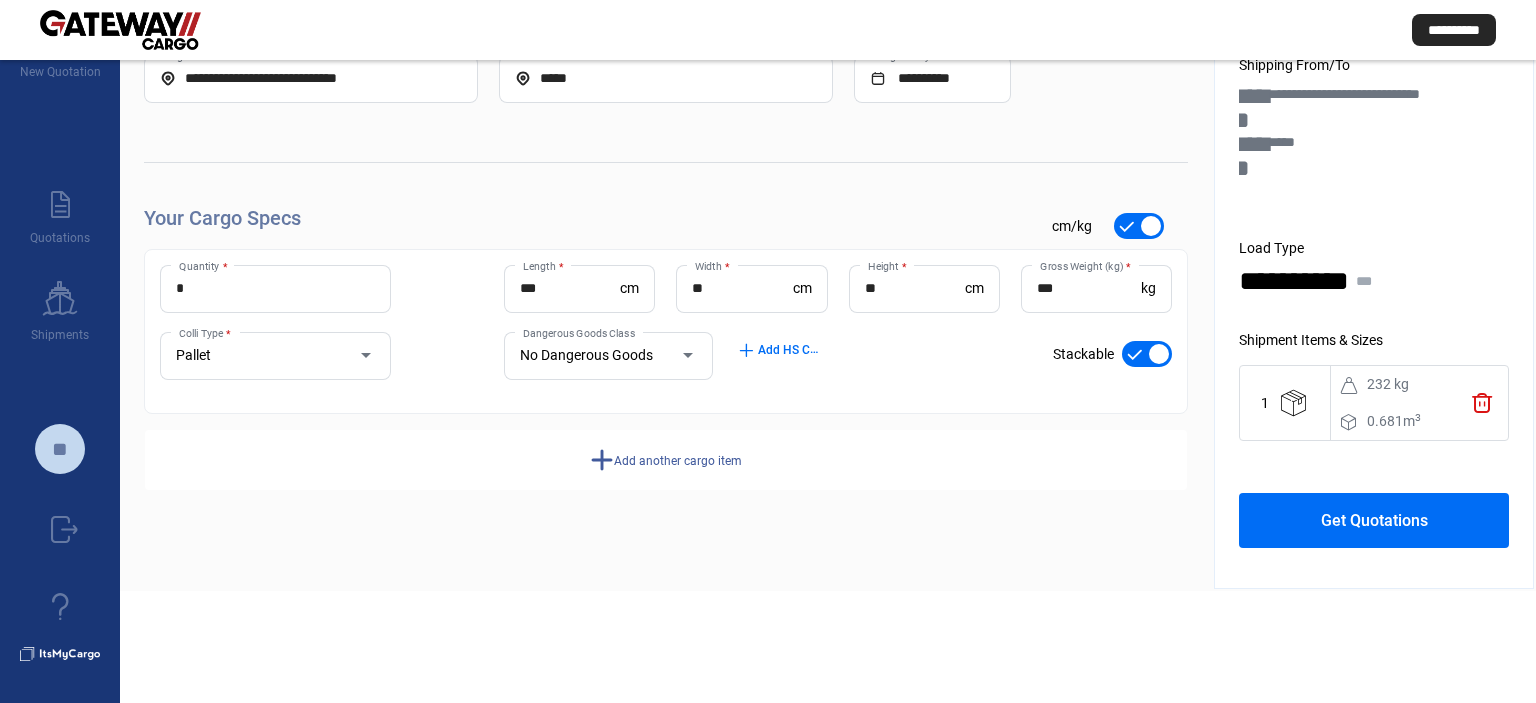 click on "Get Quotations" 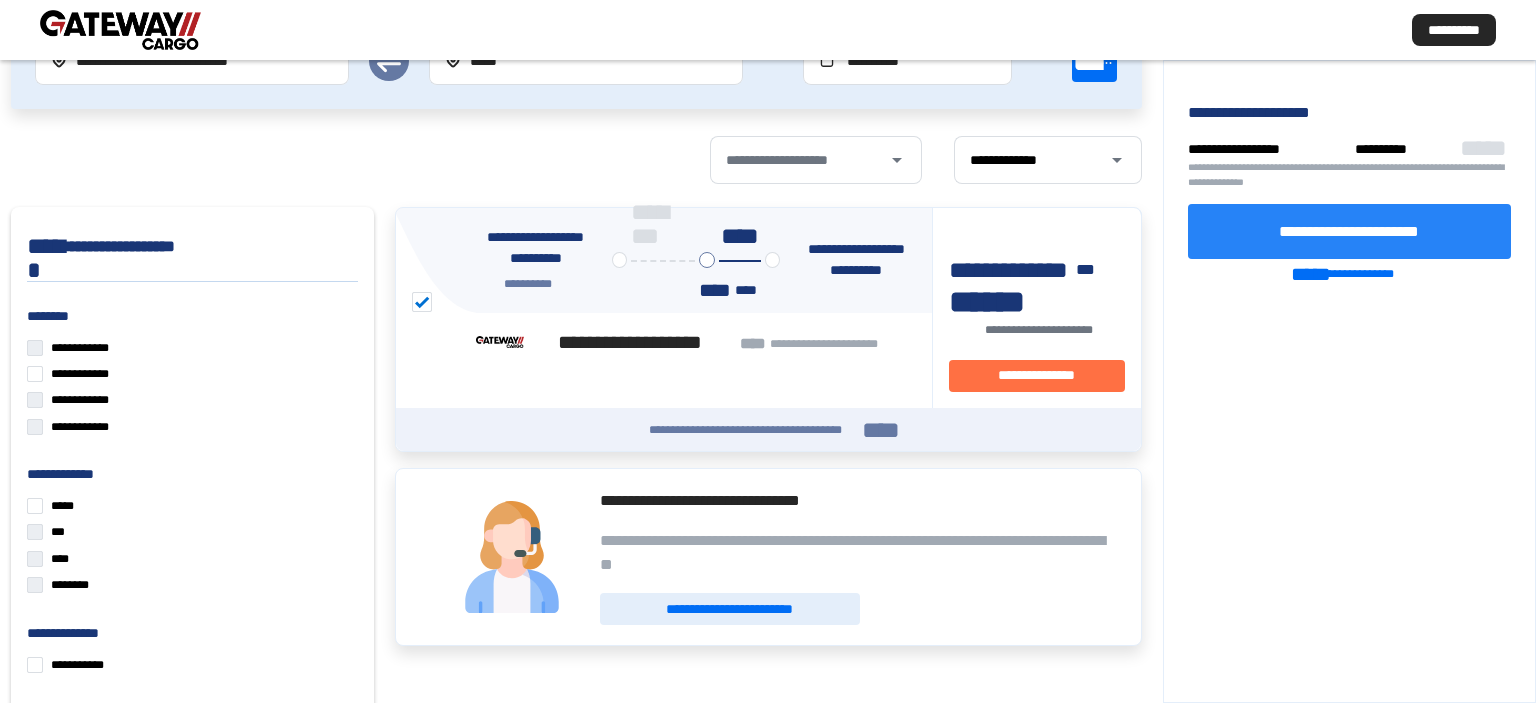 click on "**********" 